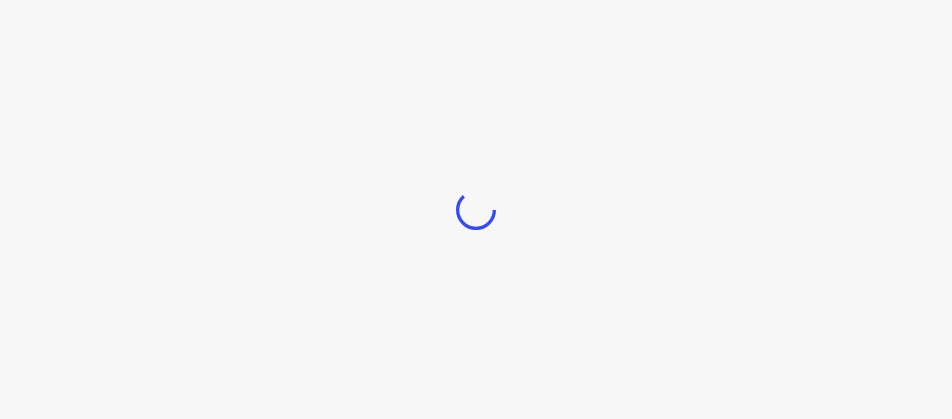 scroll, scrollTop: 0, scrollLeft: 0, axis: both 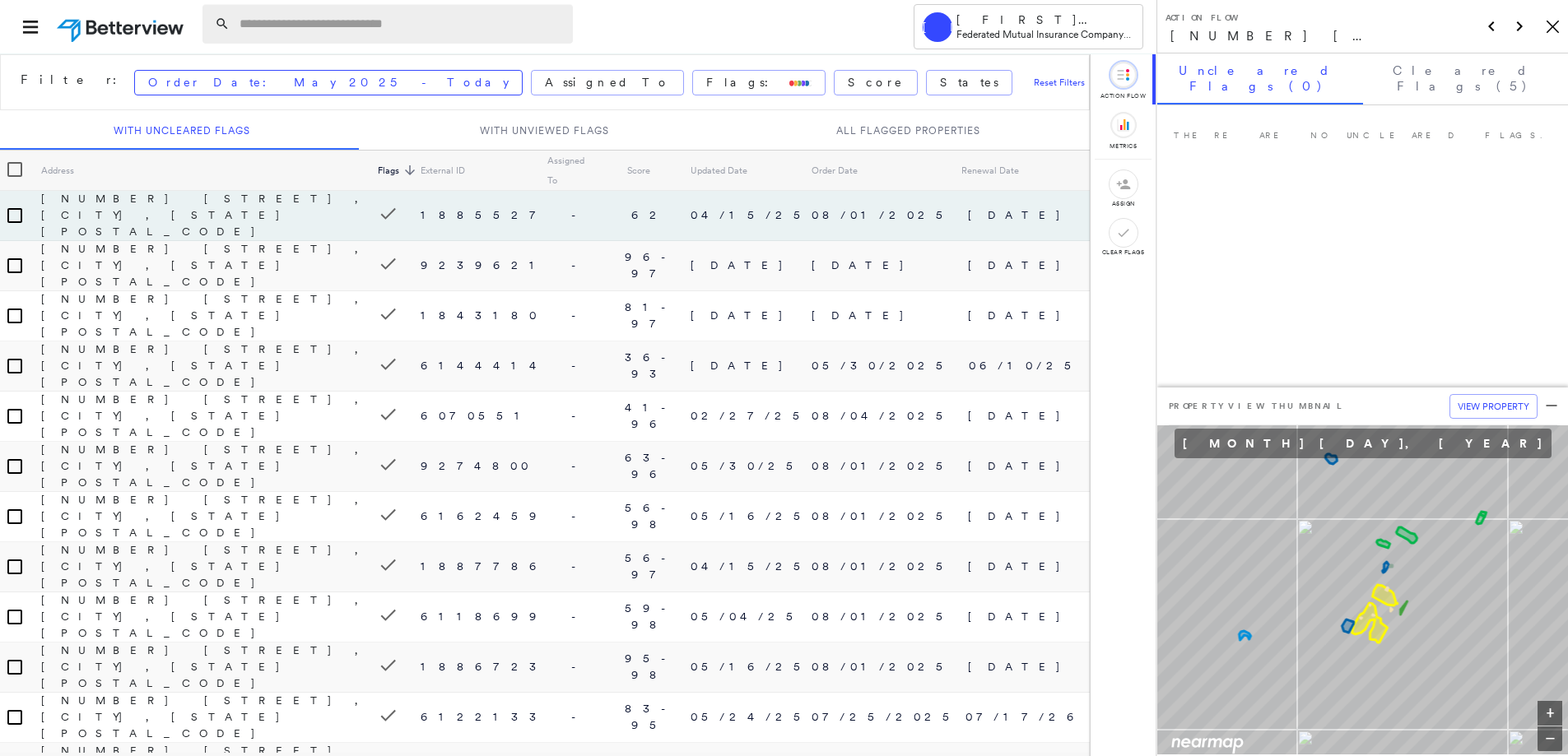 click at bounding box center (401, 24) 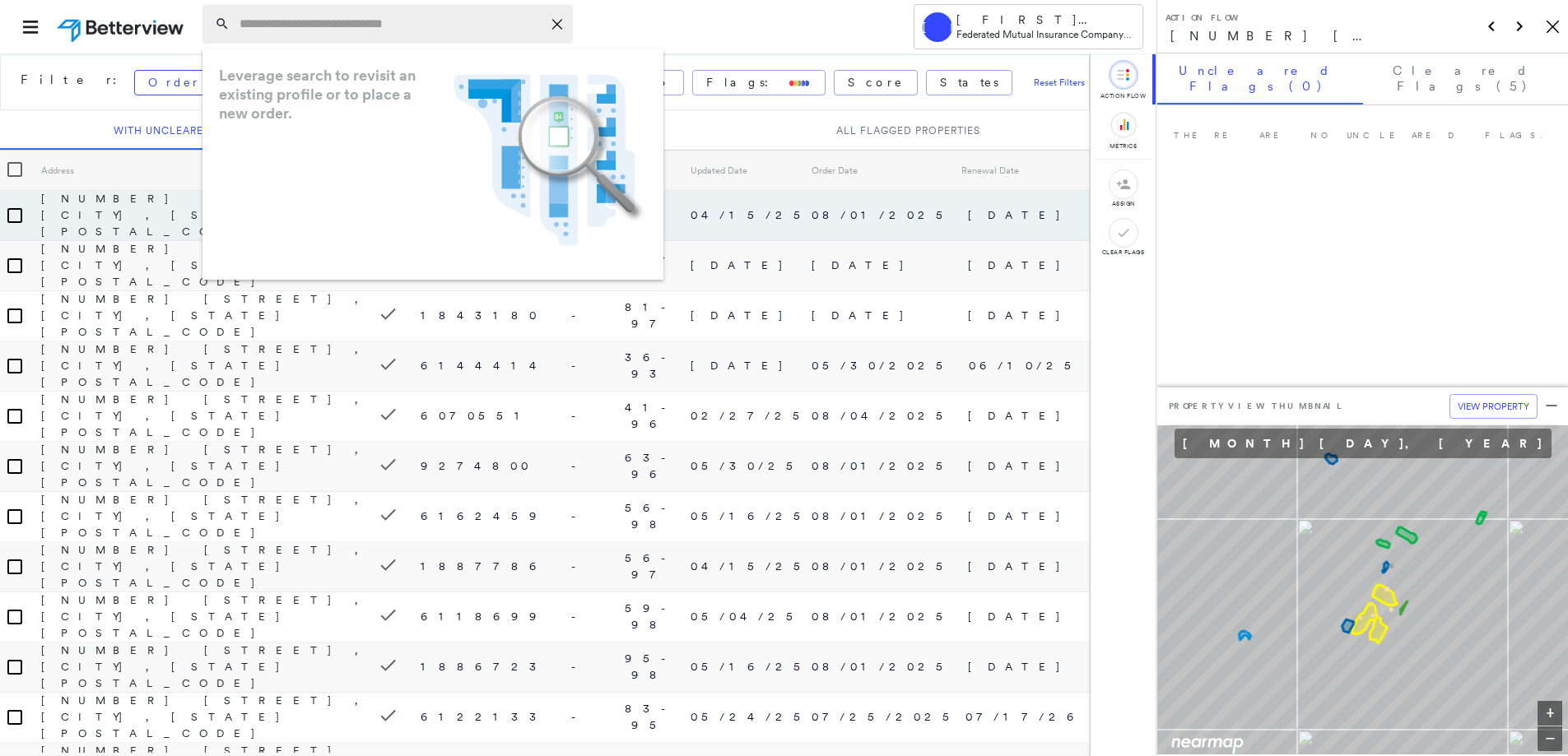 paste on "**********" 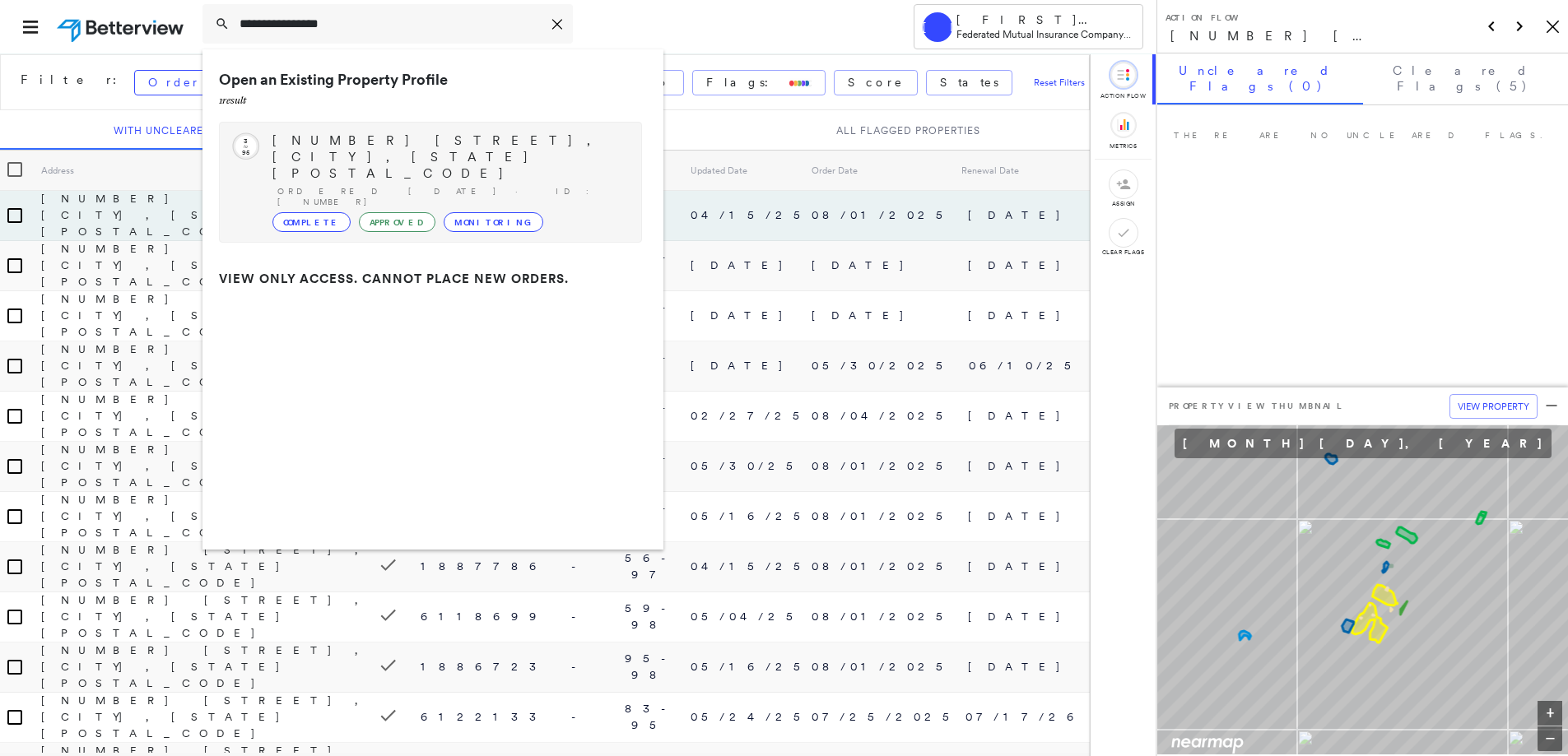 type on "**********" 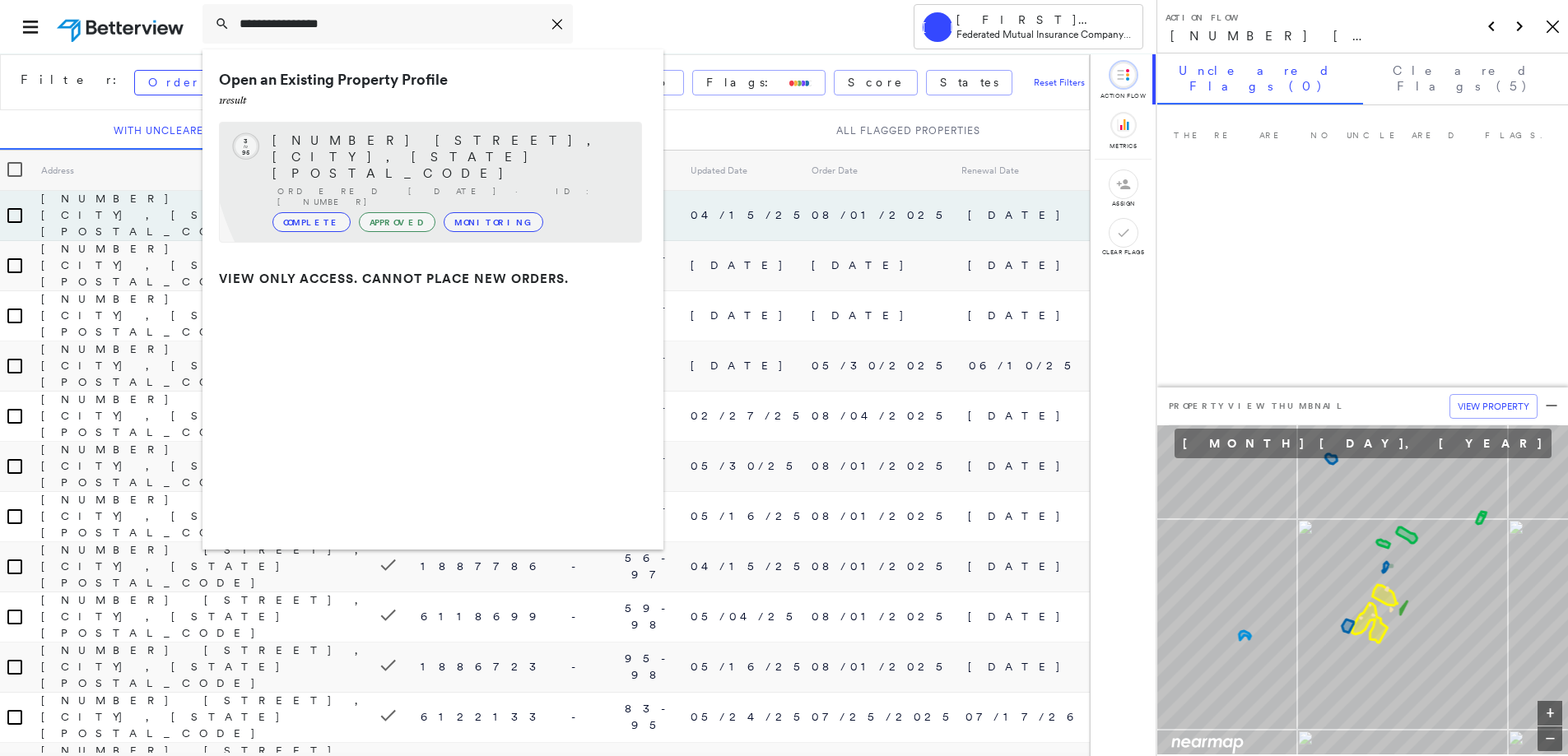 click on "[NUMBER] [STREET], [CITY], [STATE] [POSTAL_CODE]" at bounding box center [449, 157] 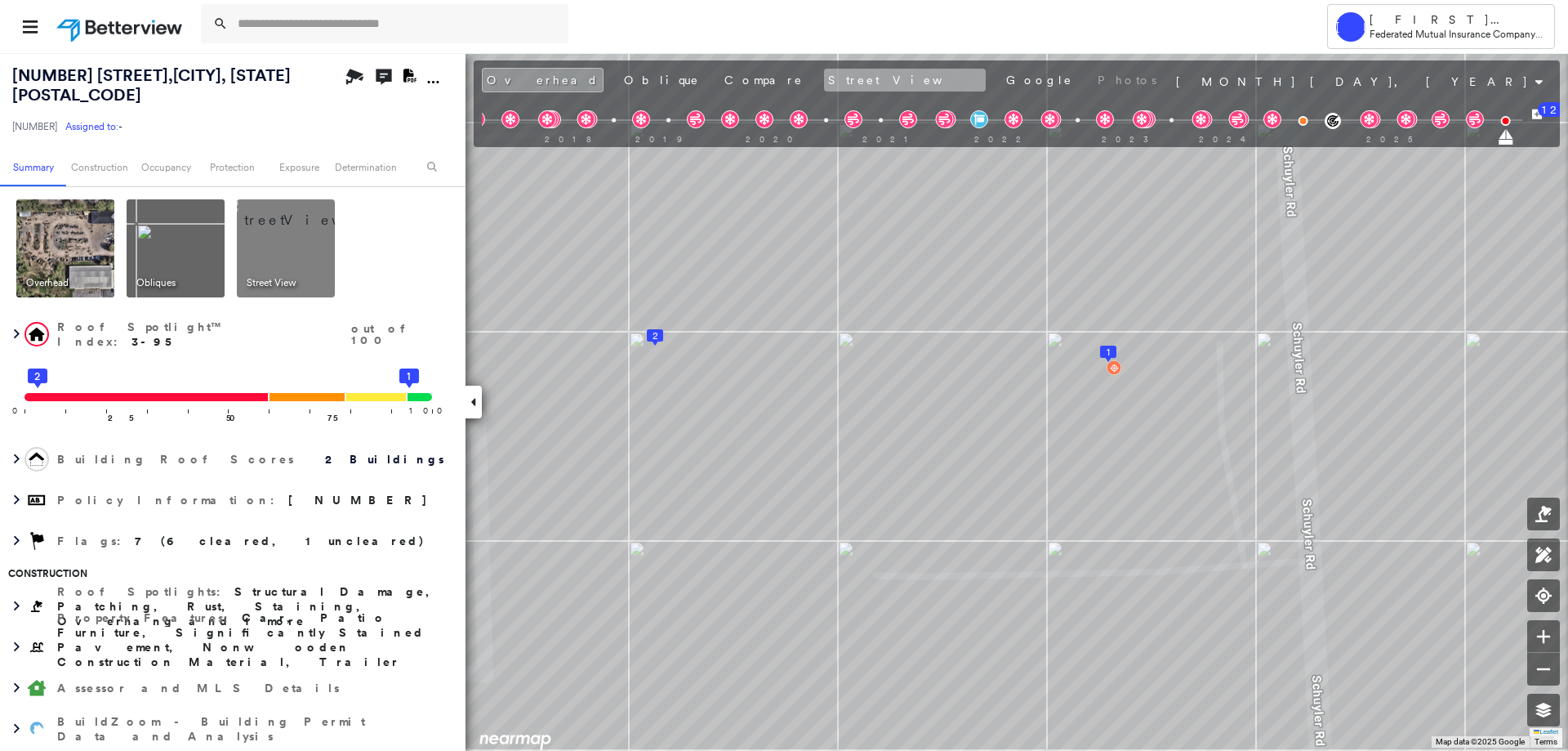 click on "Street View" at bounding box center (905, 80) 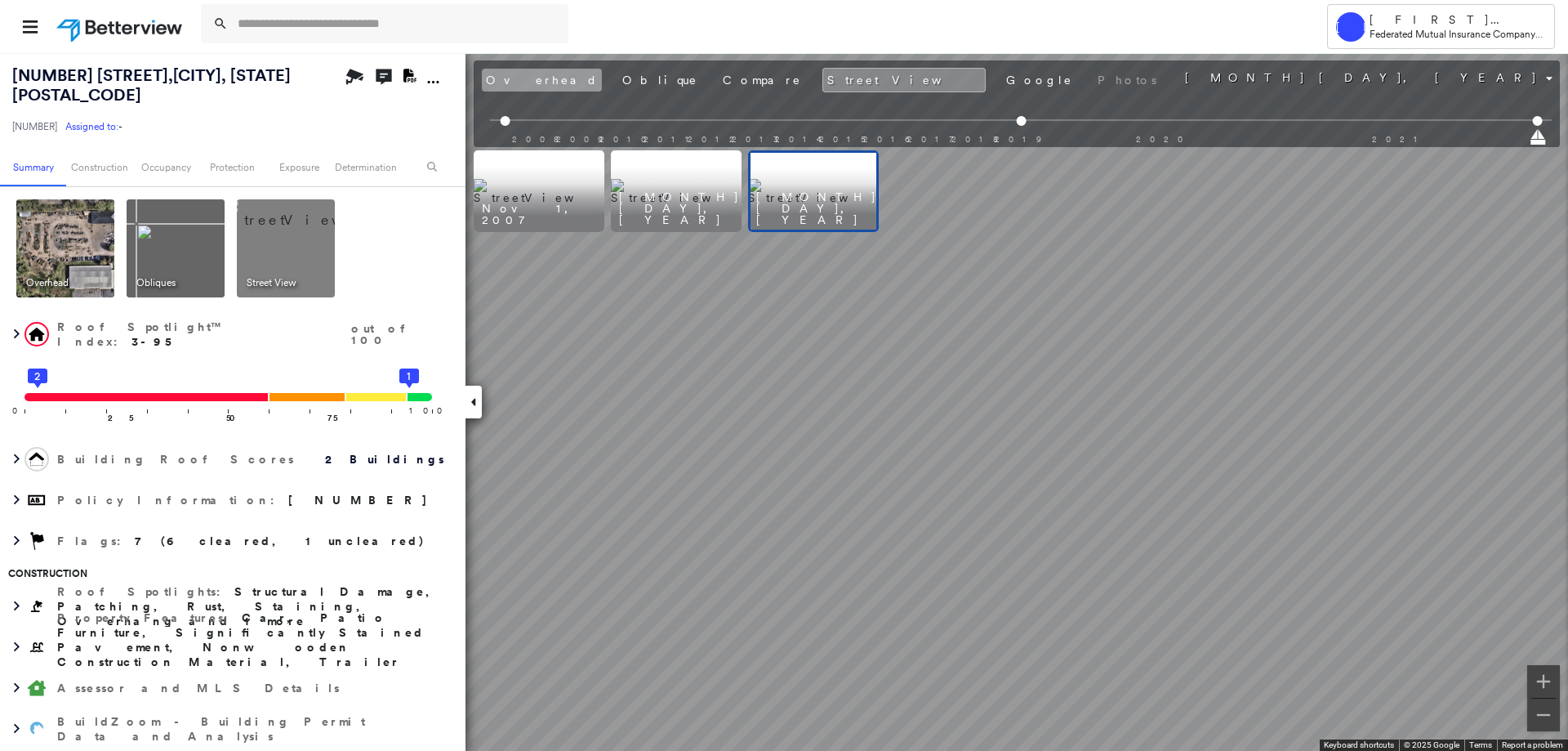click on "Overhead" at bounding box center [541, 80] 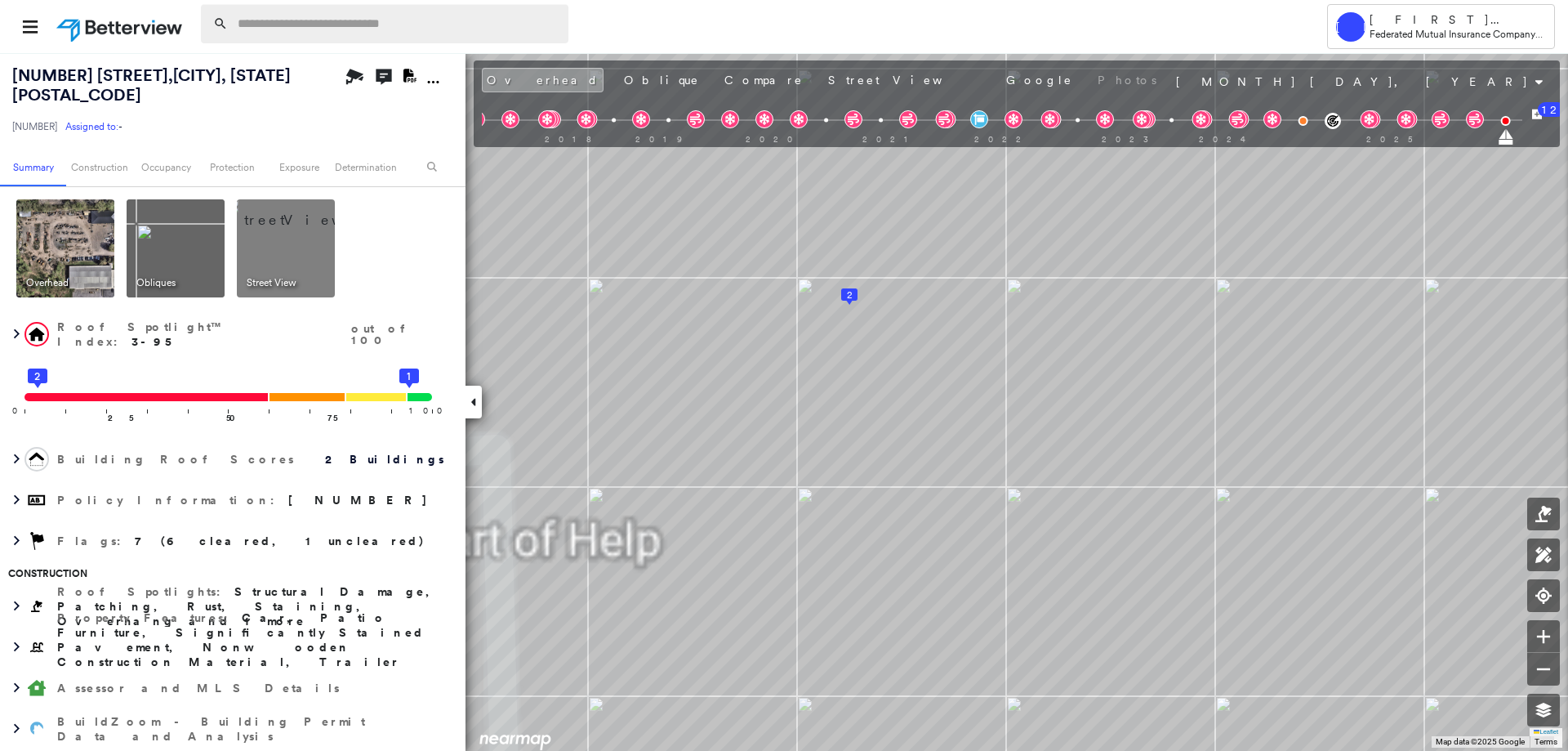 click at bounding box center [398, 24] 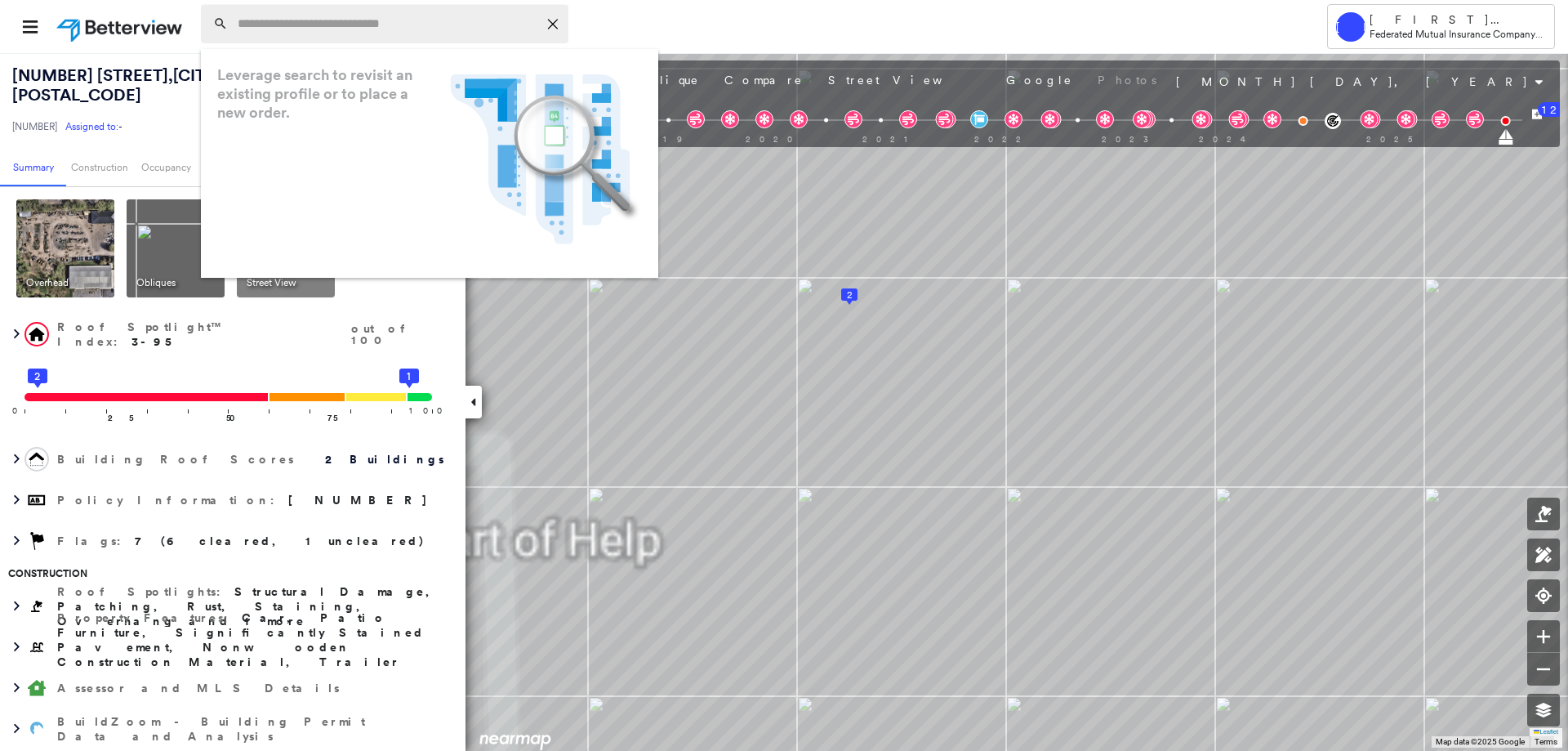 paste on "**********" 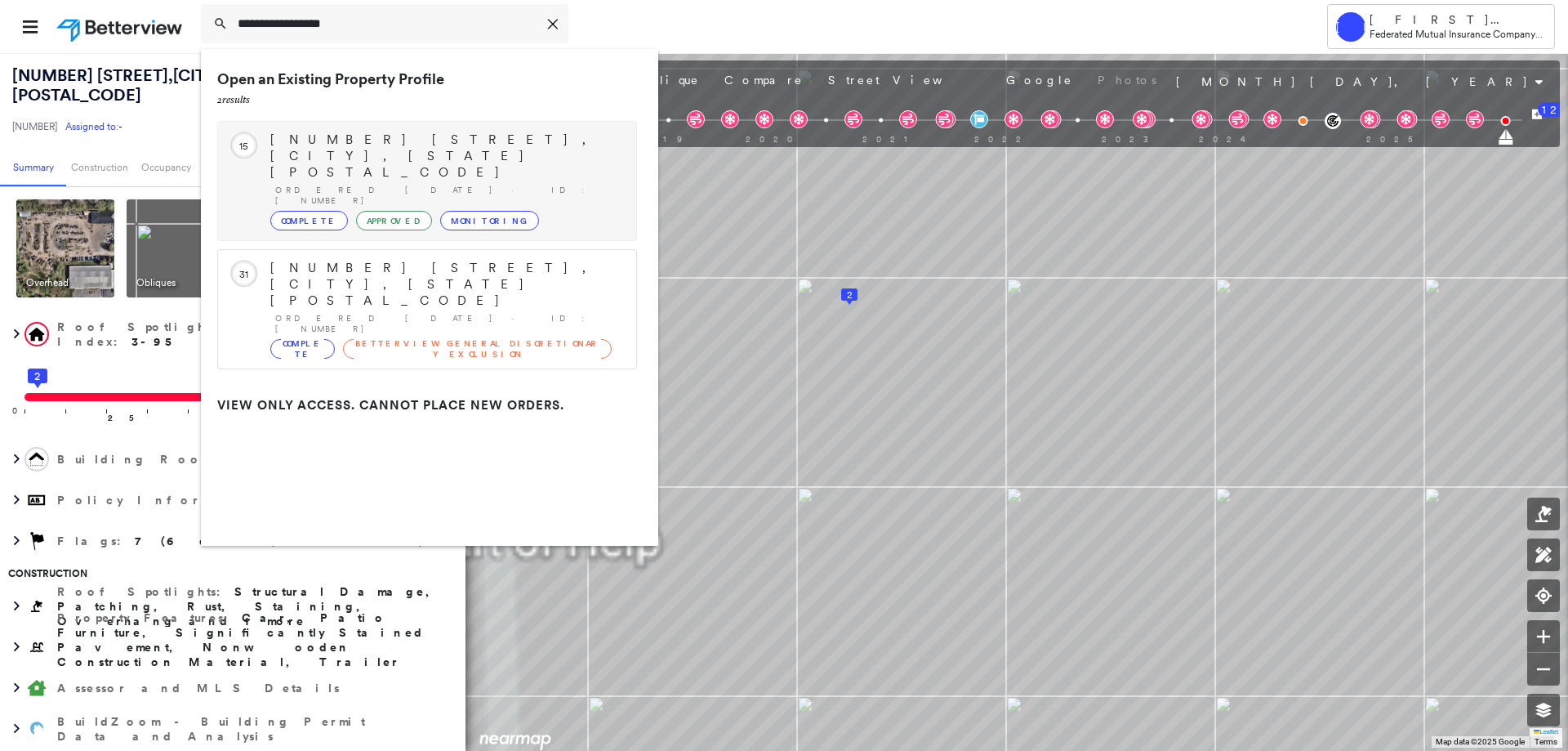 type on "**********" 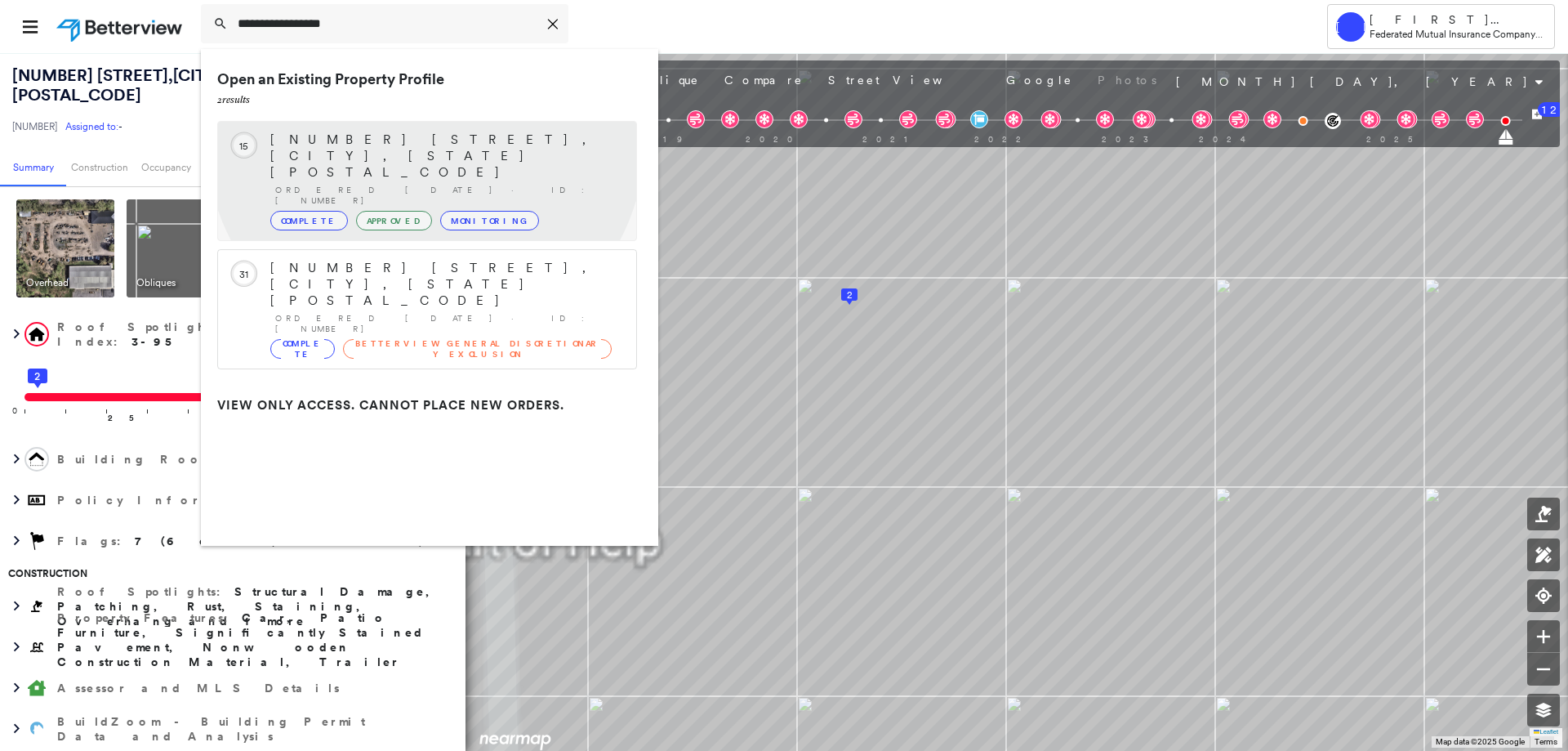 click on "[NUMBER] [STREET], [CITY], [STATE] [POSTAL_CODE]" at bounding box center [445, 156] 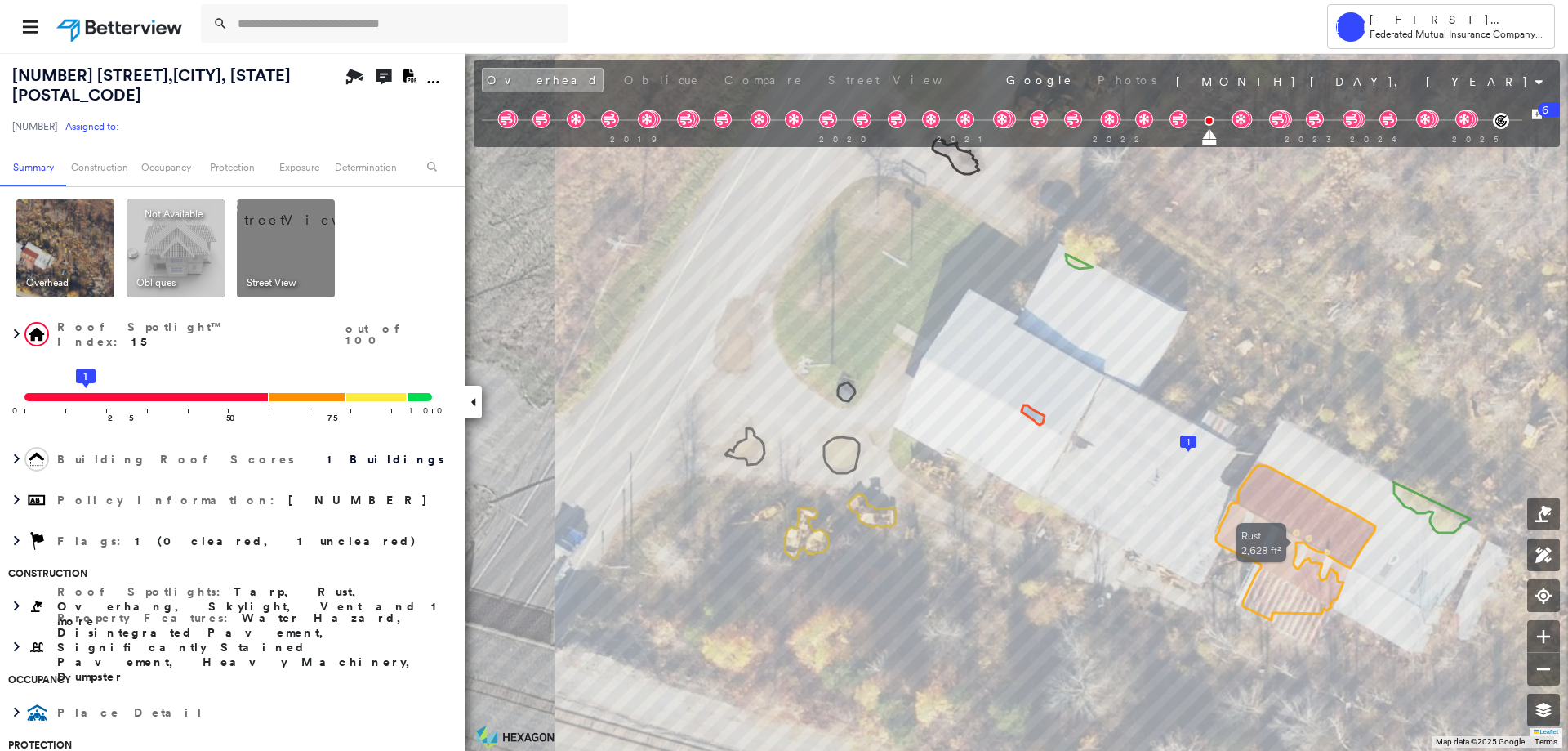 drag, startPoint x: 884, startPoint y: 521, endPoint x: 1298, endPoint y: 587, distance: 419.2279 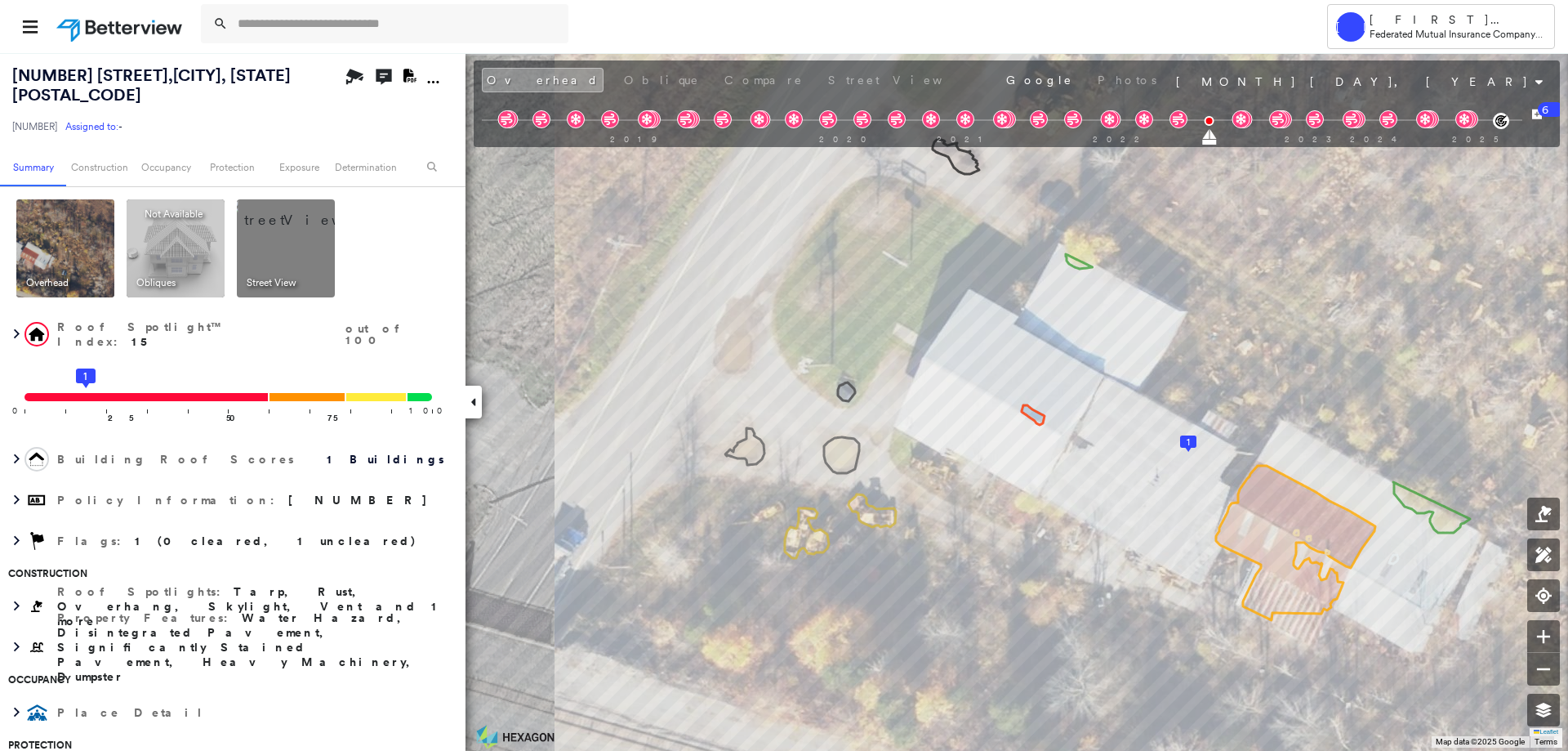 click on "[NUMBER] [STREET], [CITY], [STATE] [POSTAL_CODE] [POSTAL_CODE] [NUMBER] Assigned to:  - Assigned to:  - [NUMBER] Assigned to:  - Open Comments Download PDF Report" at bounding box center [233, 100] 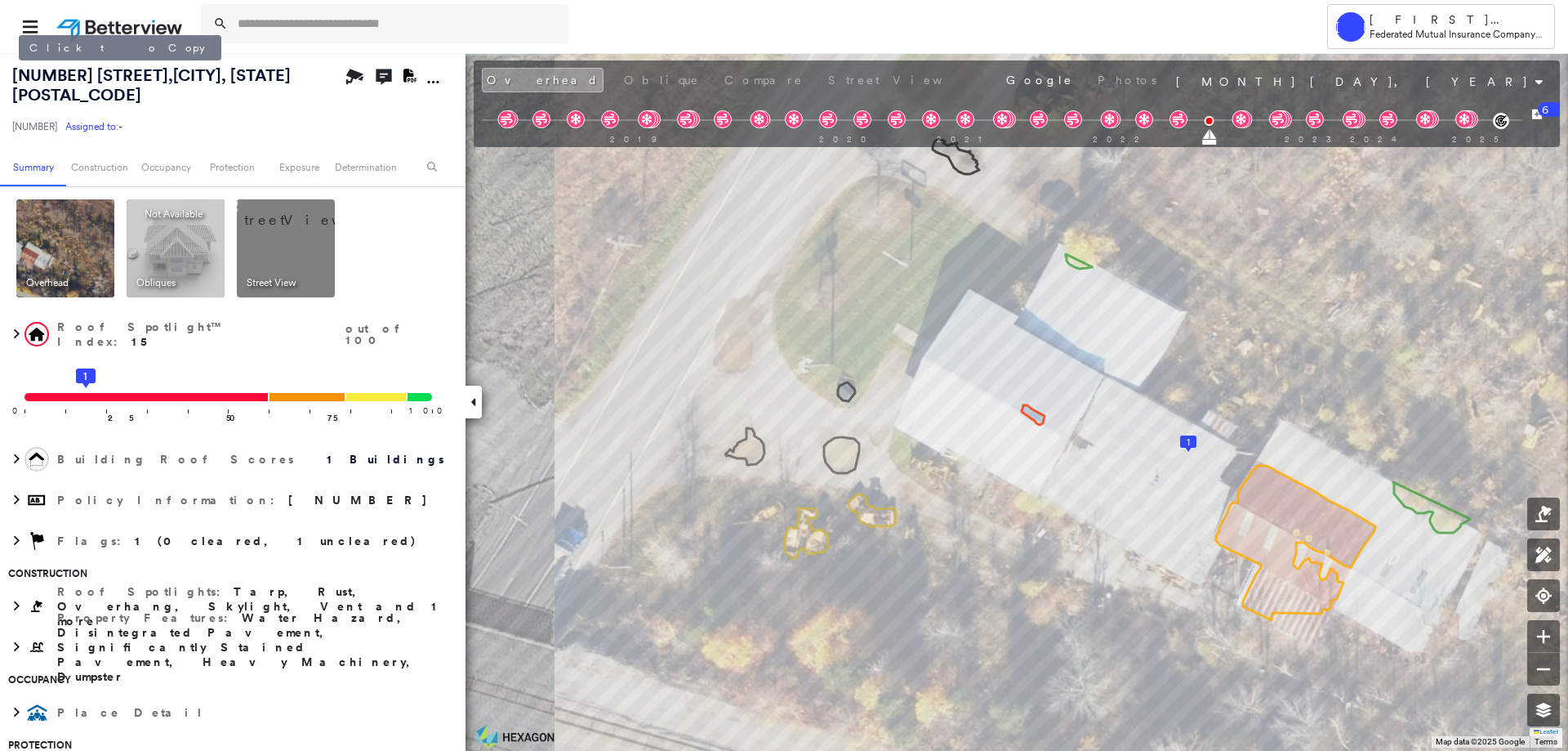 click on "[NUMBER] [STREET], [CITY], [STATE] [POSTAL_CODE]" at bounding box center [151, 85] 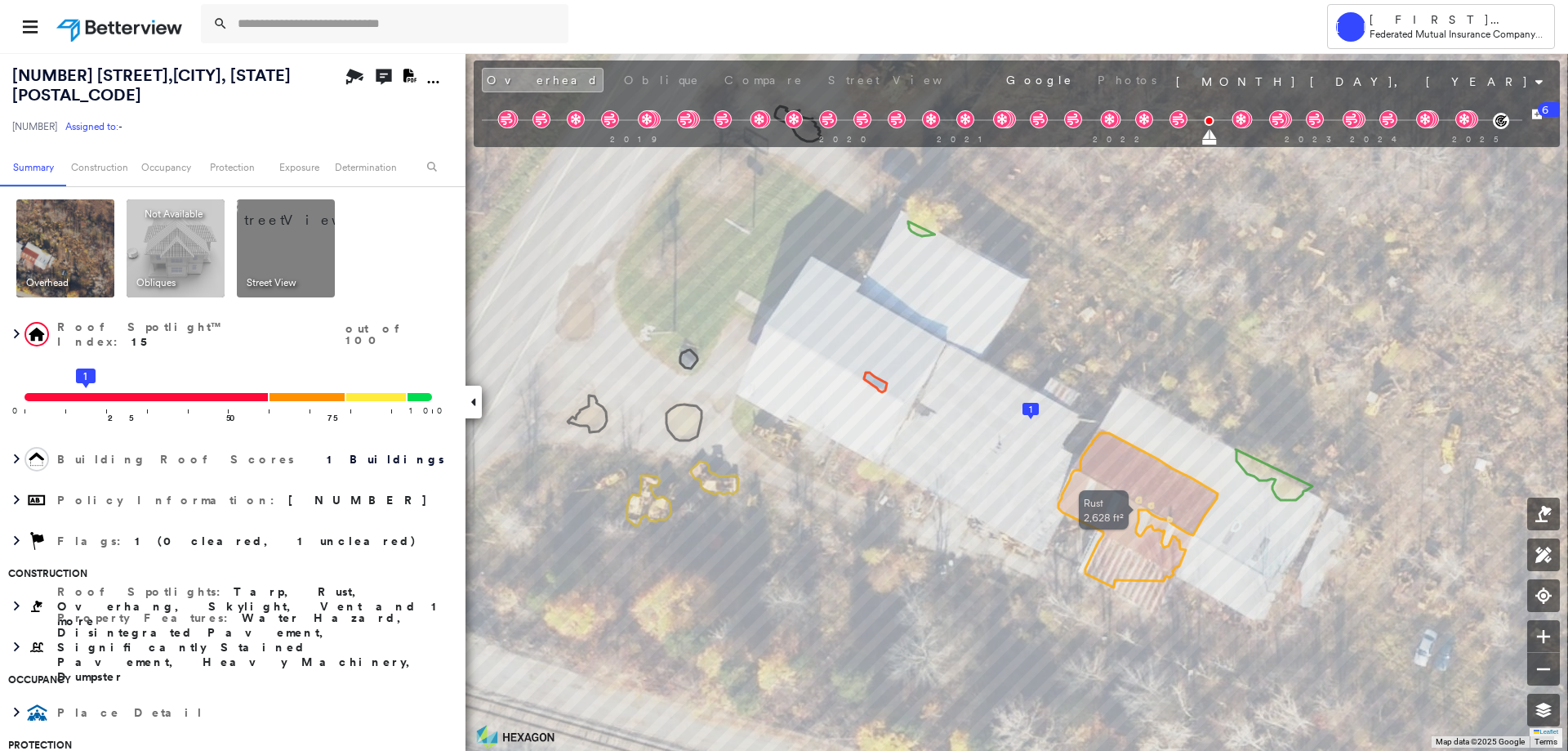 drag, startPoint x: 1260, startPoint y: 611, endPoint x: 1081, endPoint y: 553, distance: 188.16216 